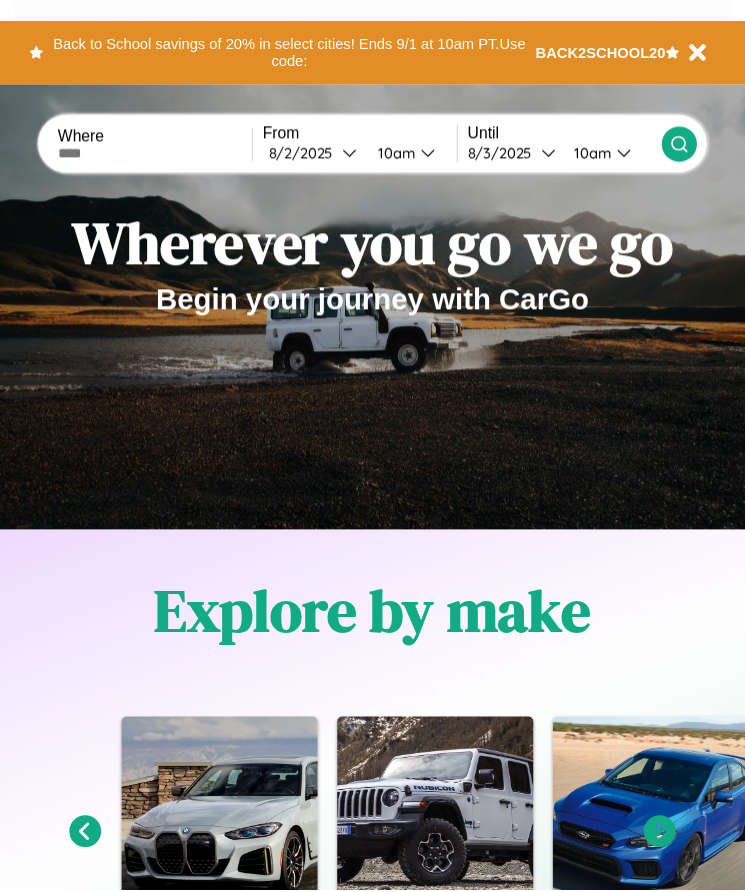 scroll, scrollTop: 0, scrollLeft: 0, axis: both 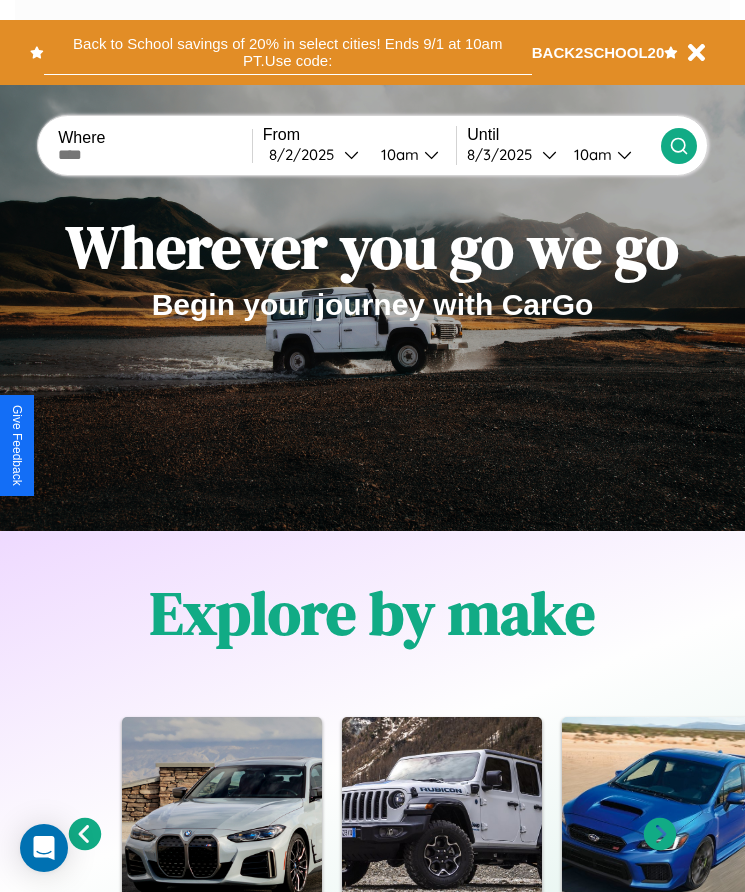 click on "Back to School savings of 20% in select cities! Ends 9/1 at 10am PT.  Use code:" at bounding box center [288, 52] 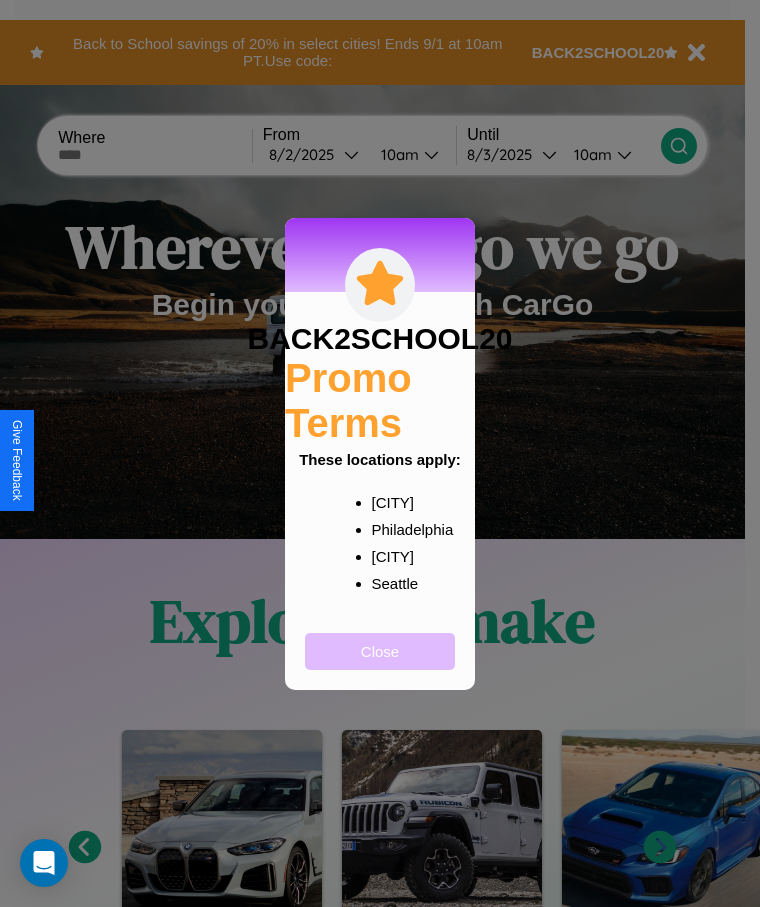 click on "Close" at bounding box center (380, 651) 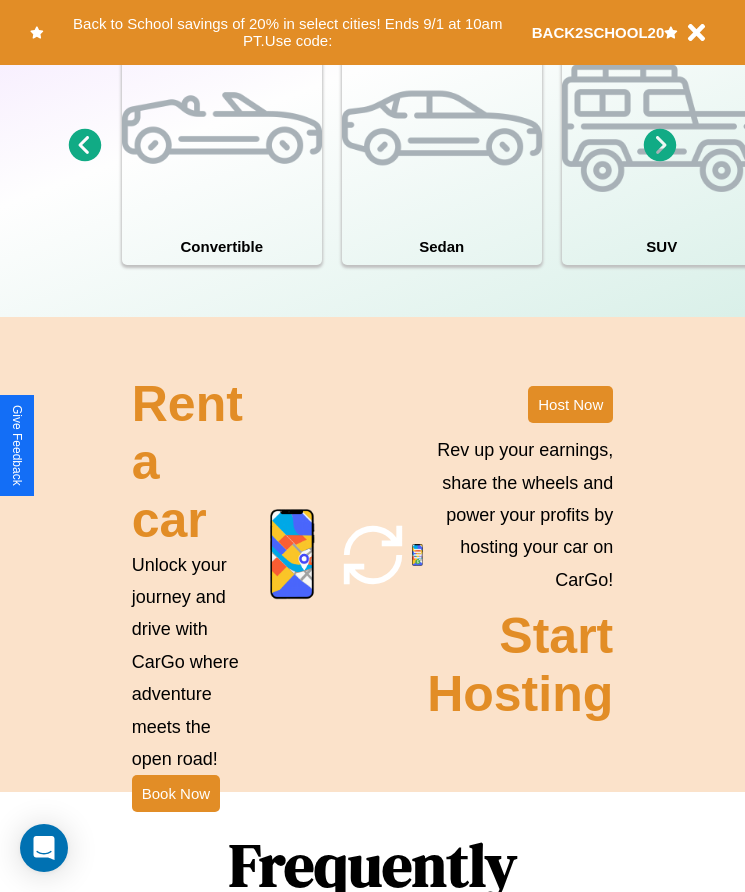 scroll, scrollTop: 2245, scrollLeft: 0, axis: vertical 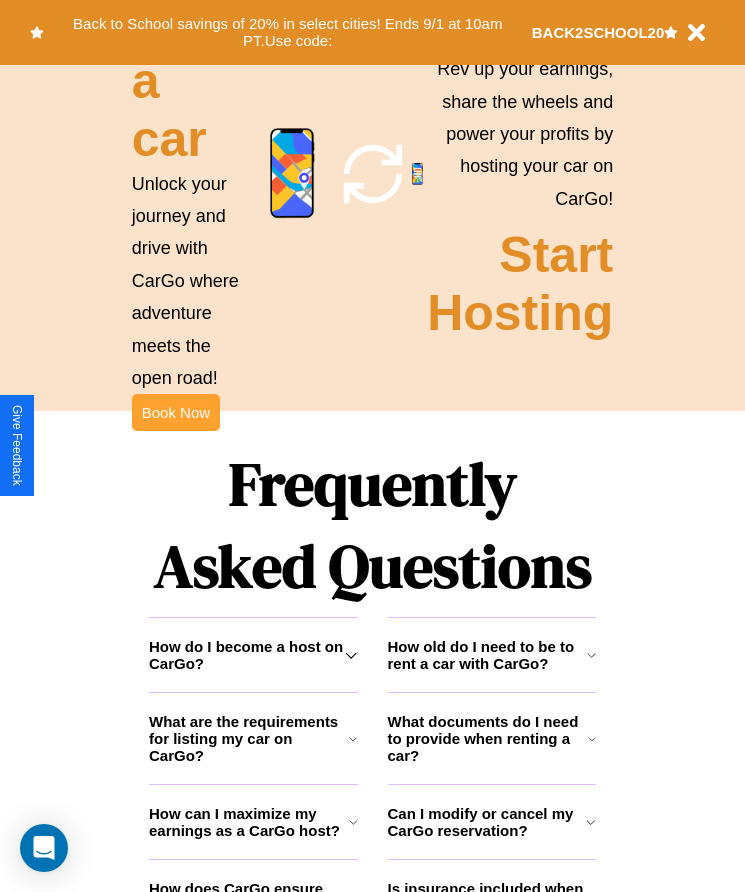 click on "Book Now" at bounding box center [176, 412] 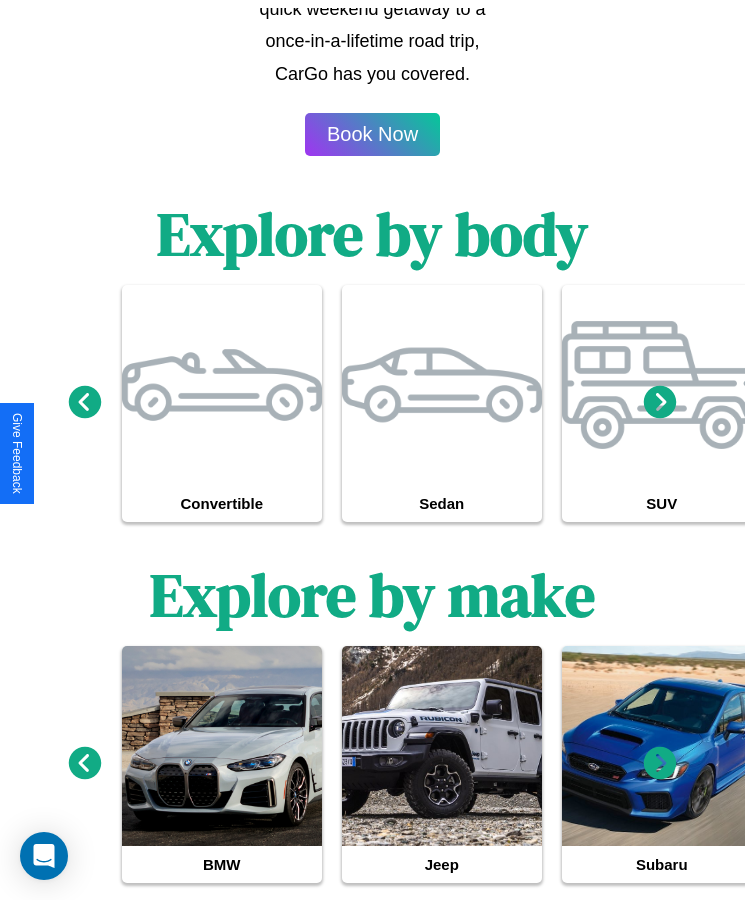 scroll, scrollTop: 0, scrollLeft: 0, axis: both 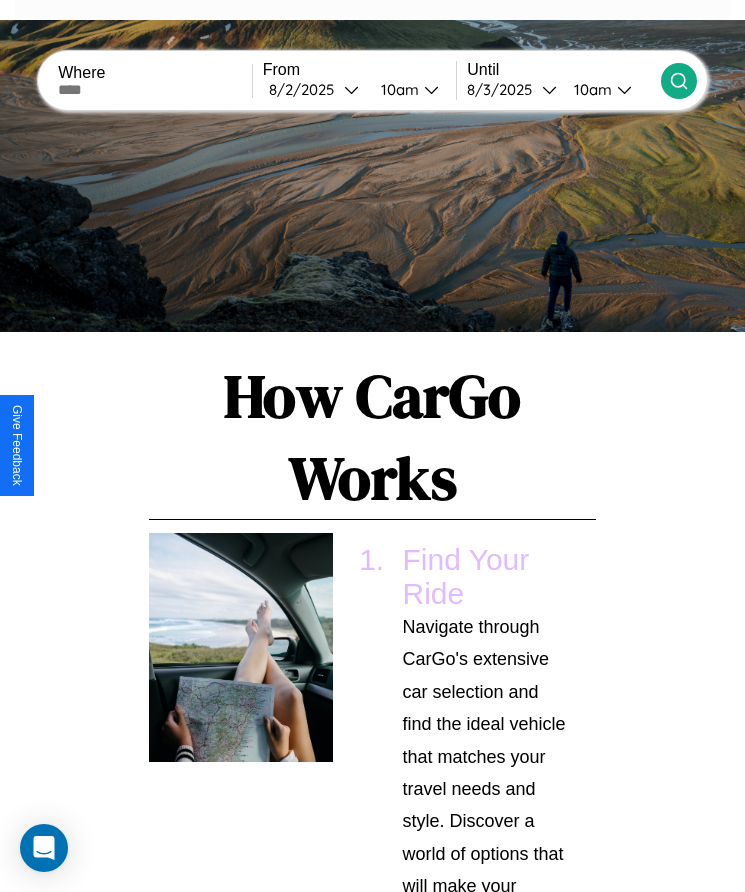 click at bounding box center [155, 90] 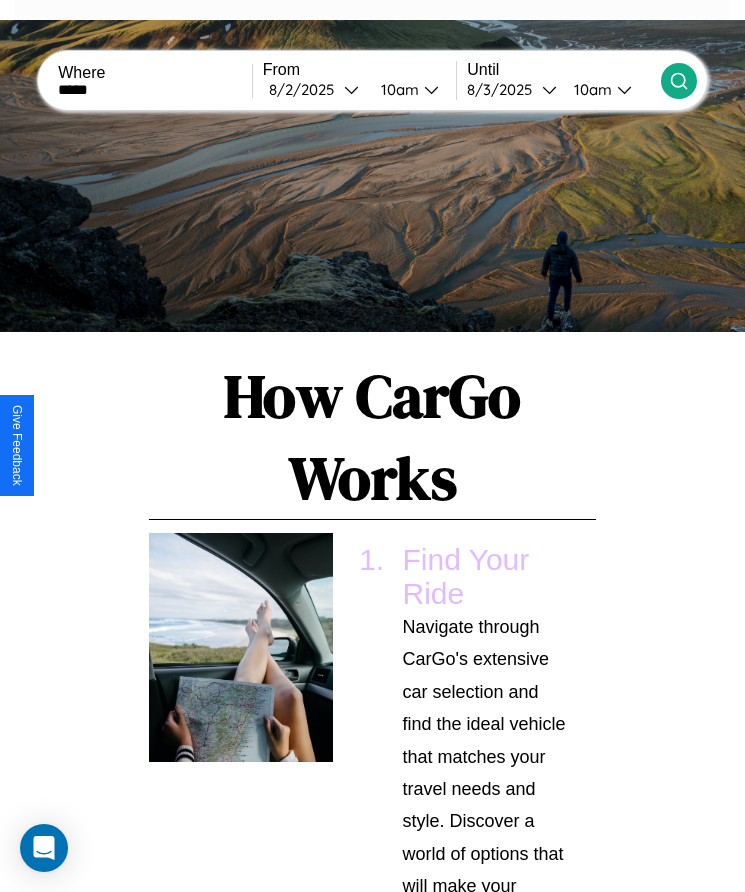 type on "*****" 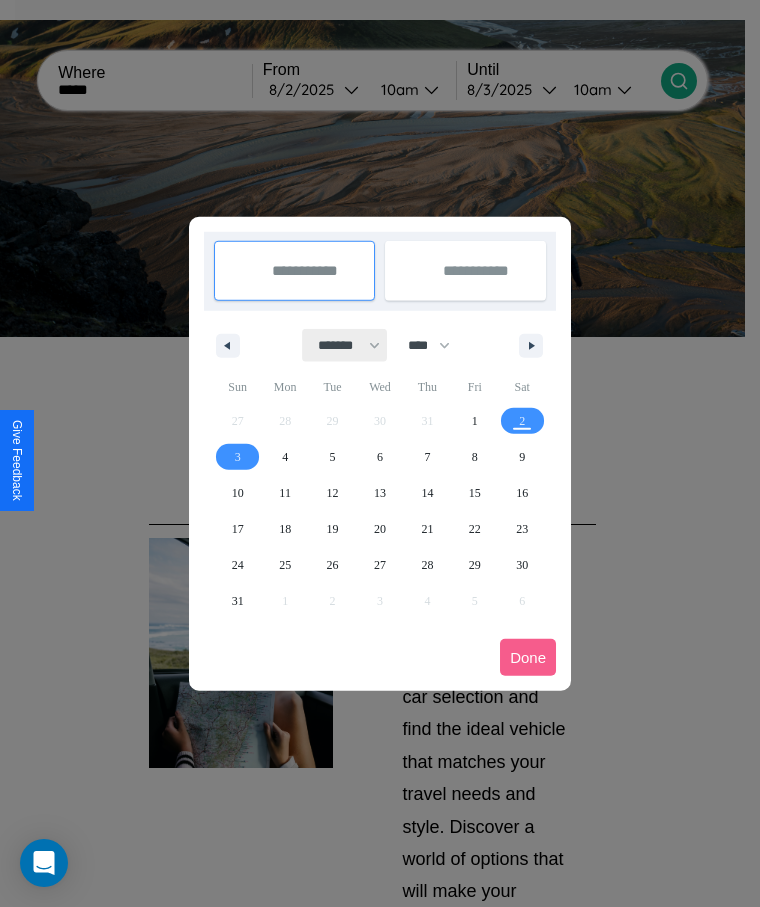 click on "******* ******** ***** ***** *** **** **** ****** ********* ******* ******** ********" at bounding box center (345, 345) 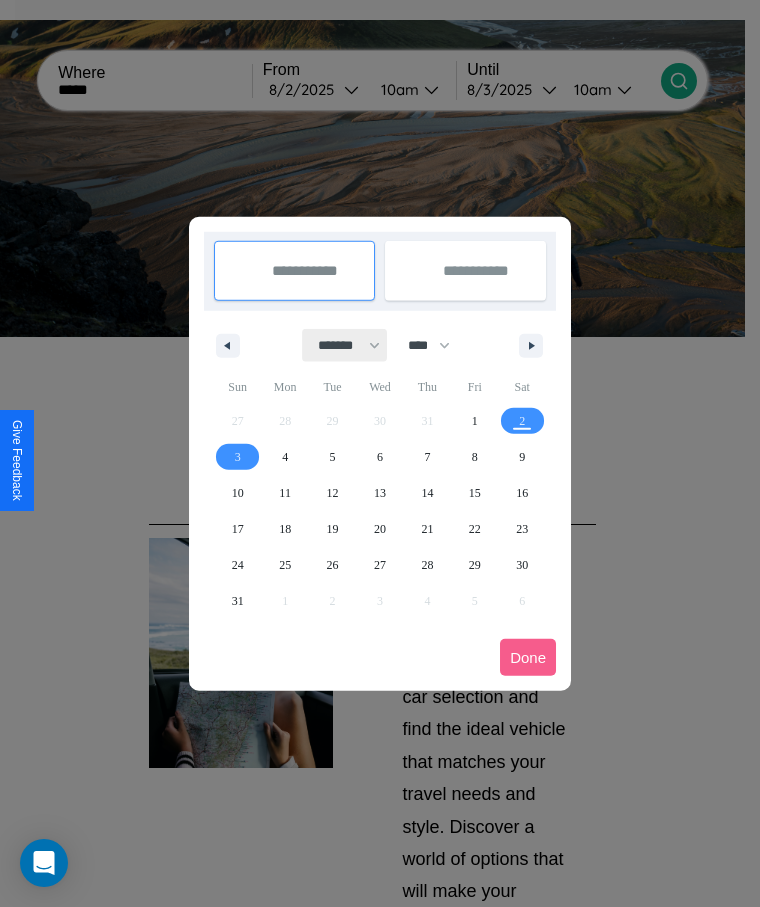 select on "**" 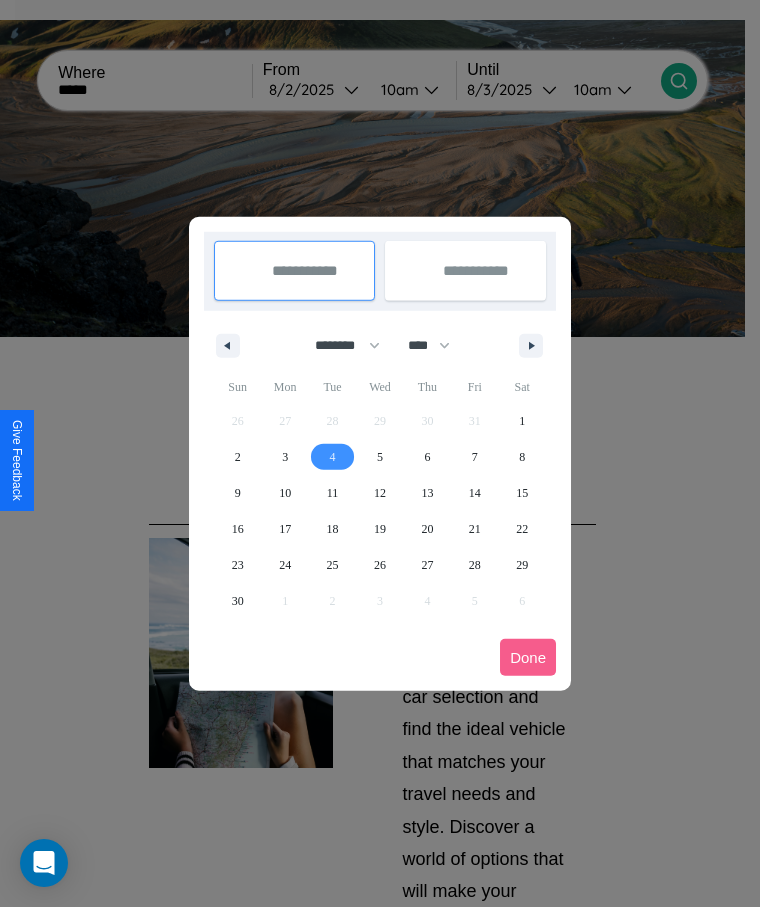 click on "4" at bounding box center (333, 457) 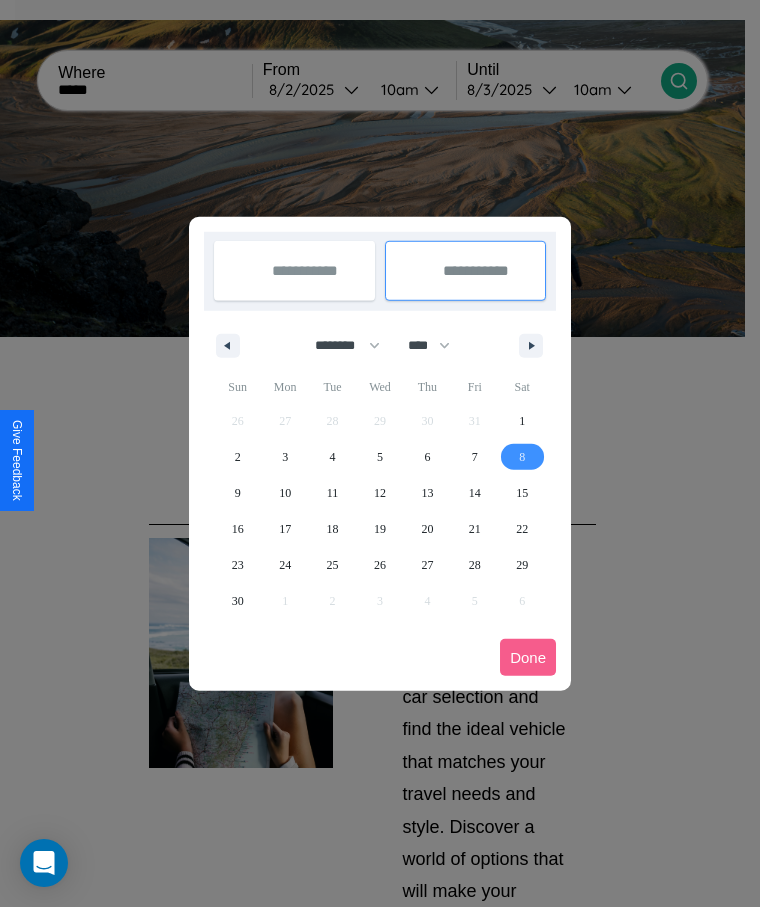 click on "8" at bounding box center (522, 457) 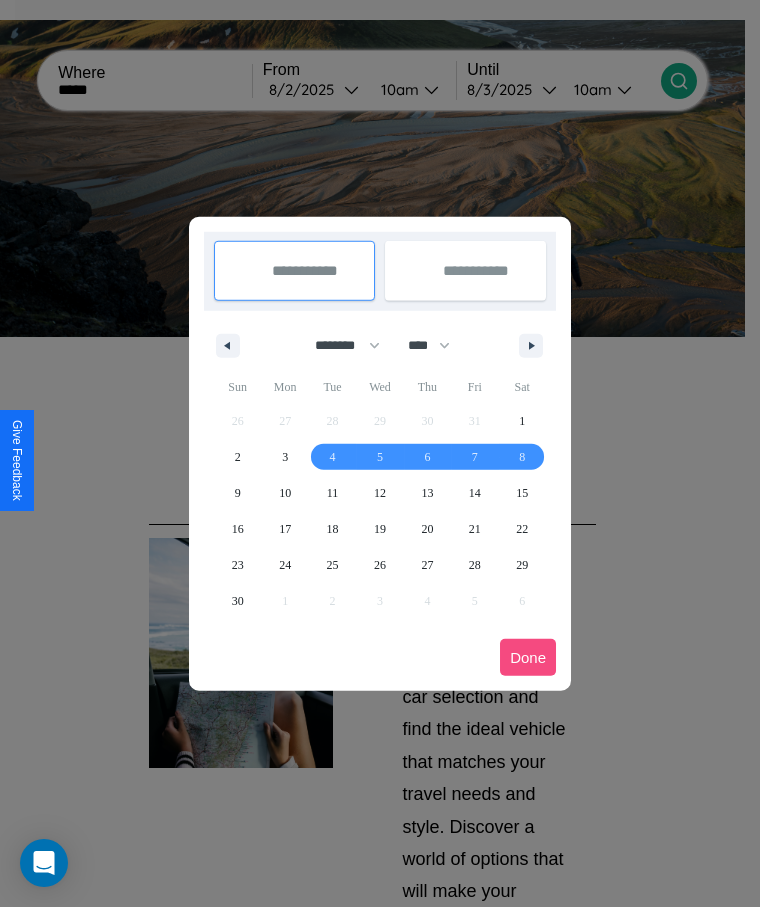 click on "Done" at bounding box center (528, 657) 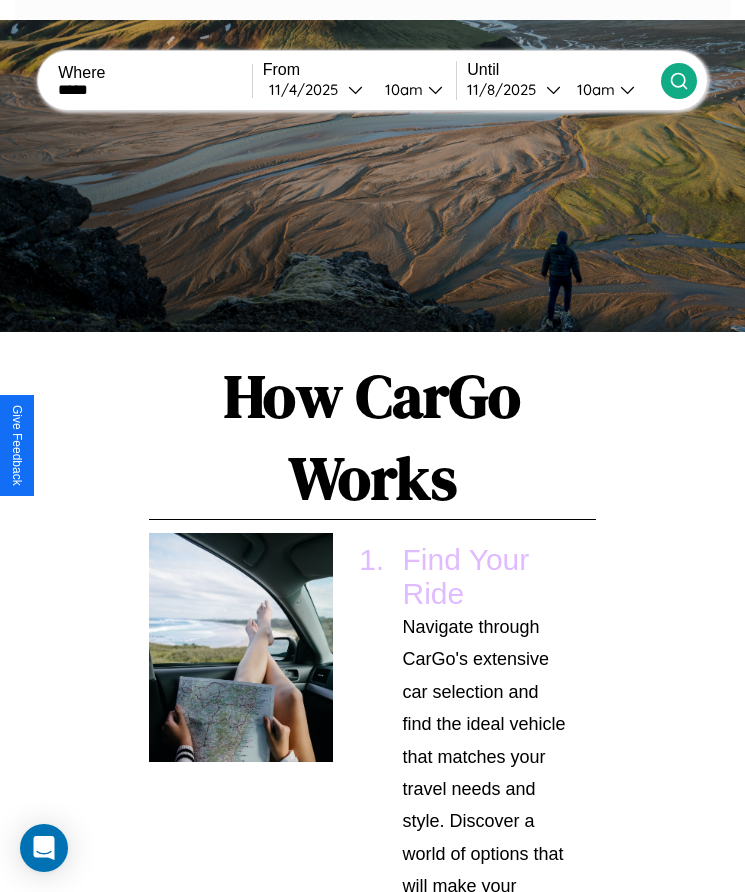 click 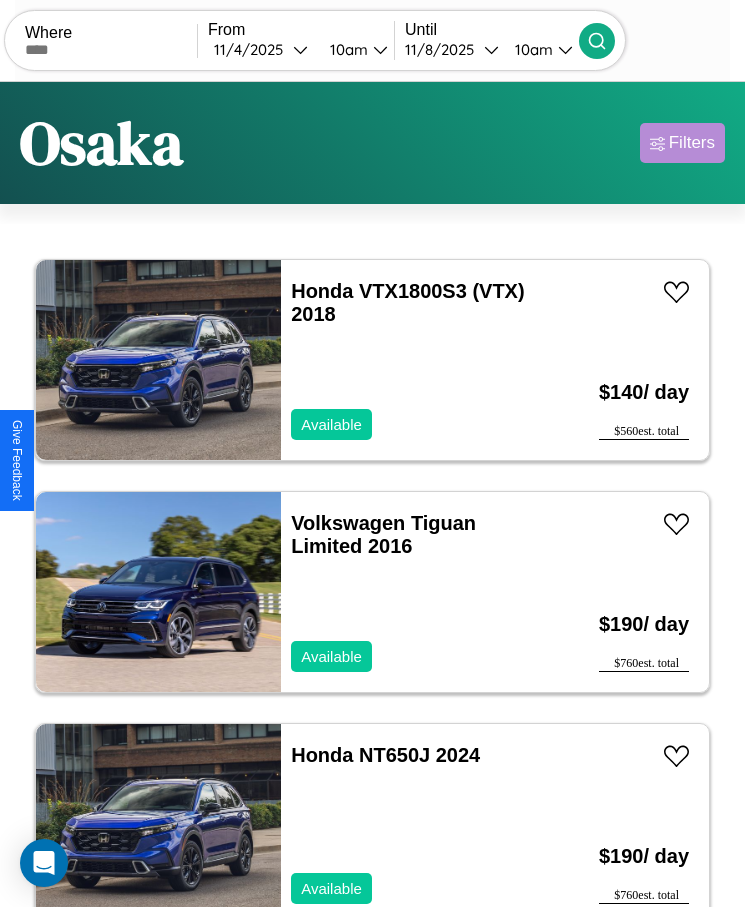 click on "Filters" at bounding box center (692, 143) 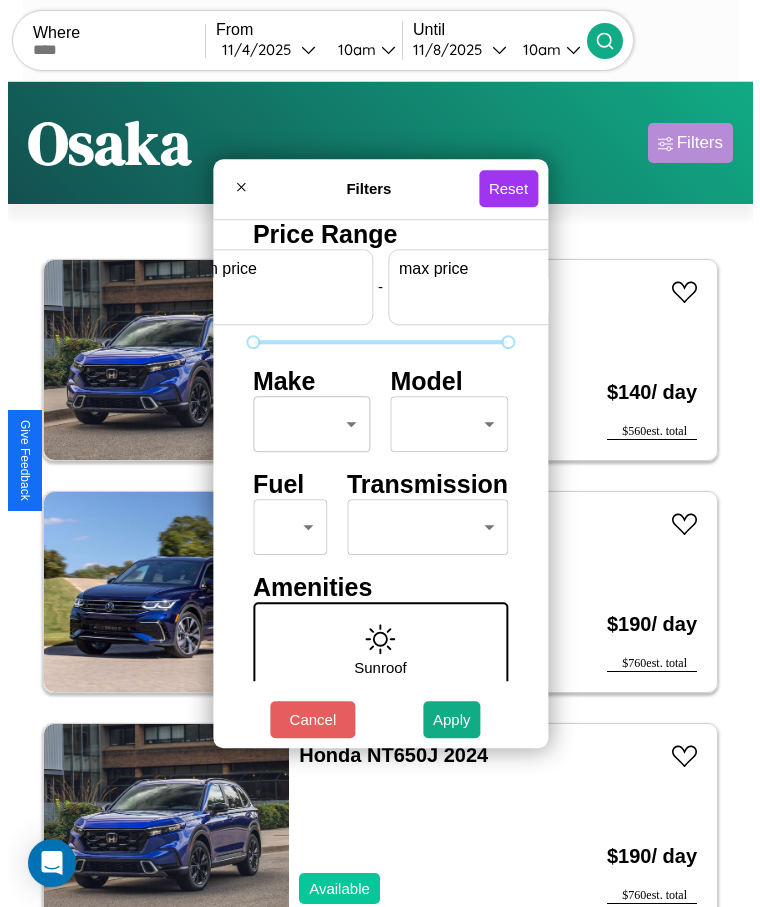 scroll, scrollTop: 0, scrollLeft: 74, axis: horizontal 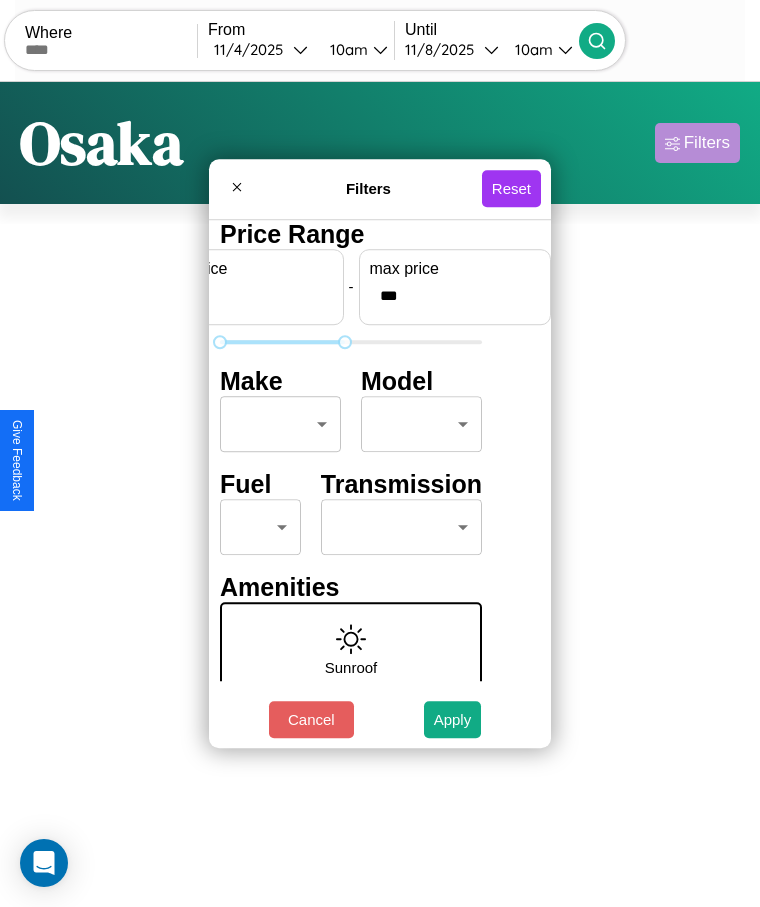 type on "***" 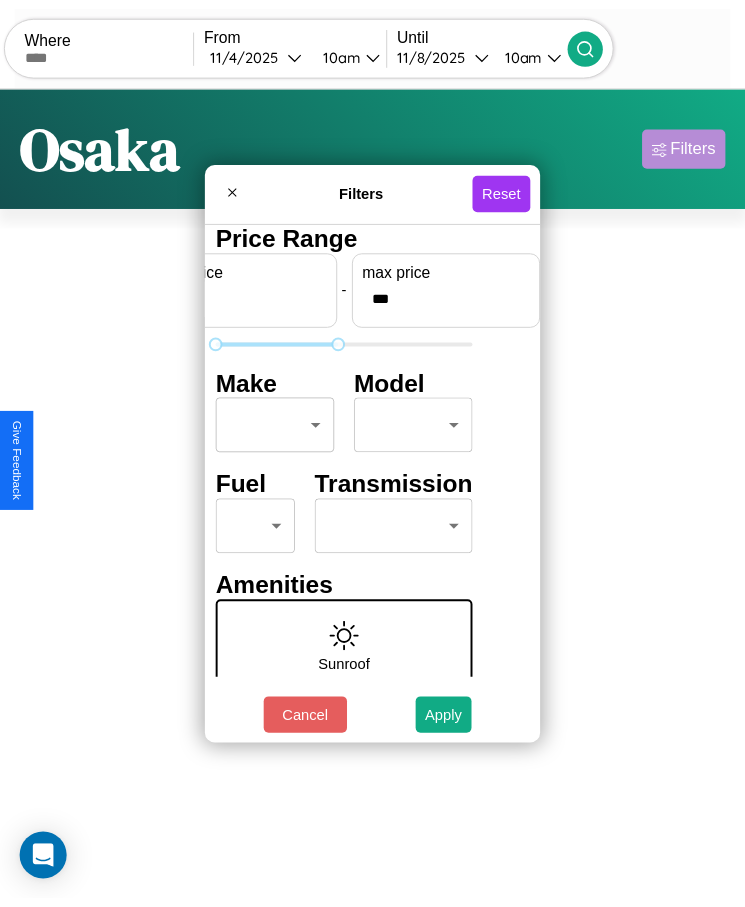 scroll, scrollTop: 0, scrollLeft: 0, axis: both 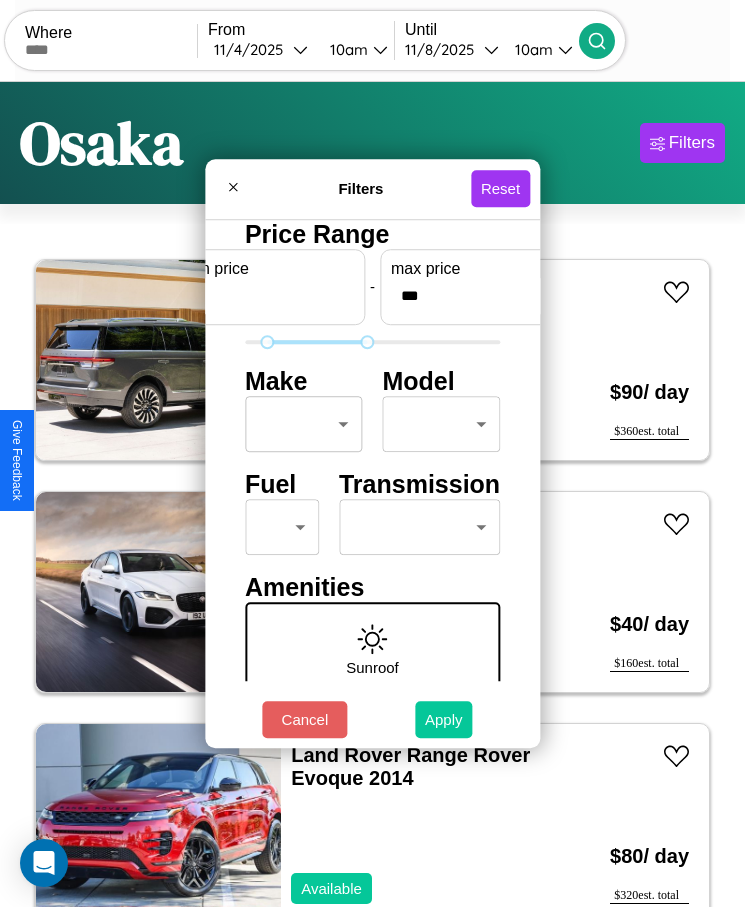 type on "**" 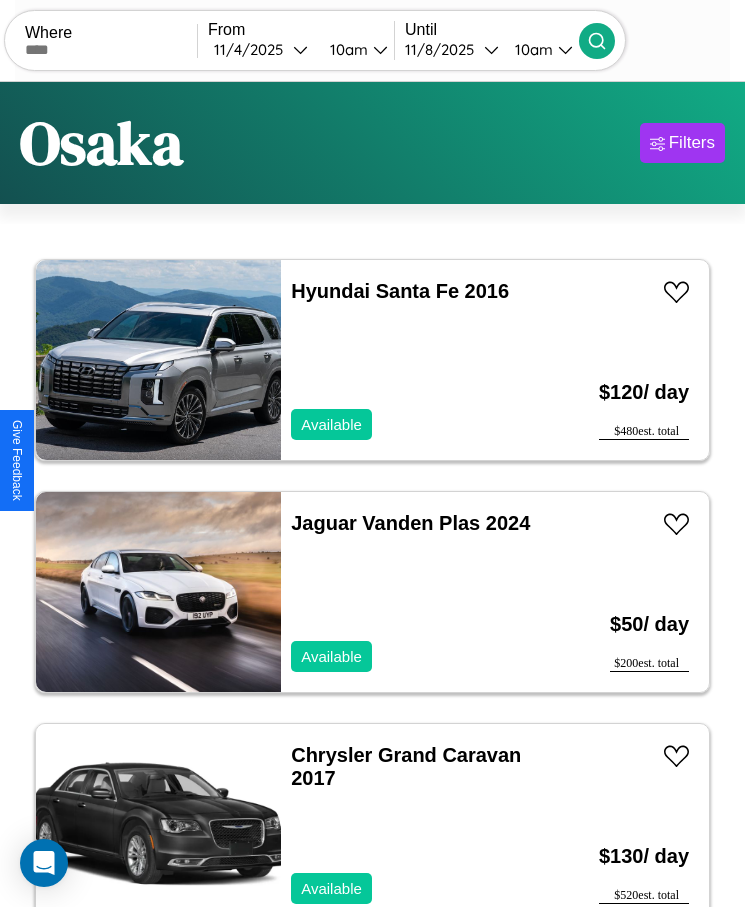scroll, scrollTop: 50, scrollLeft: 0, axis: vertical 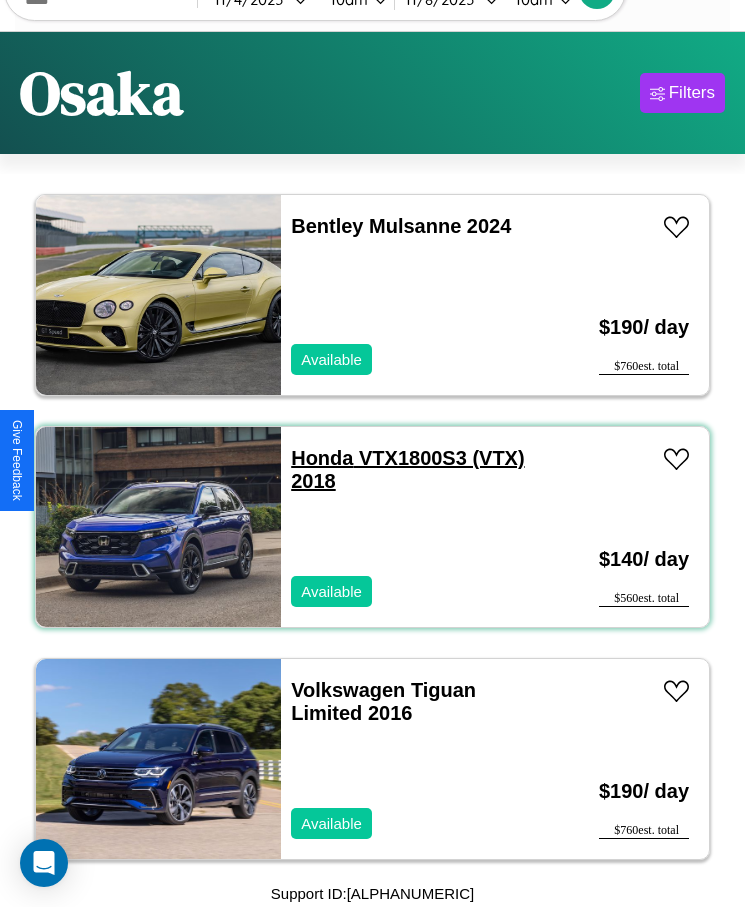 click on "Honda VTX1800S3 (VTX) 2018" at bounding box center [407, 469] 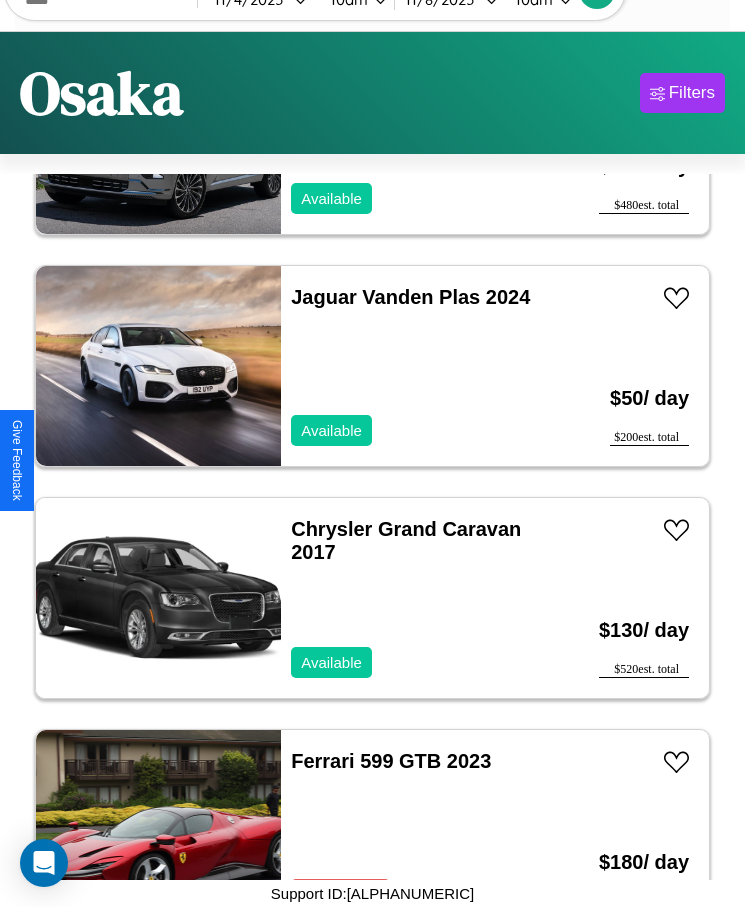 scroll, scrollTop: 15, scrollLeft: 0, axis: vertical 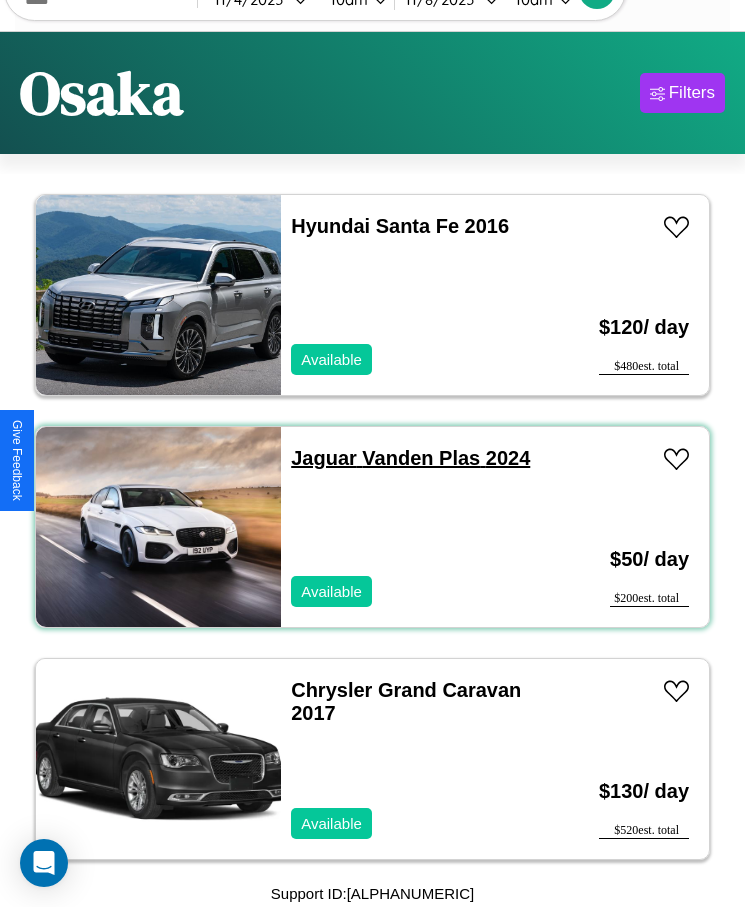 click on "Jaguar Vanden Plas 2024" at bounding box center [410, 458] 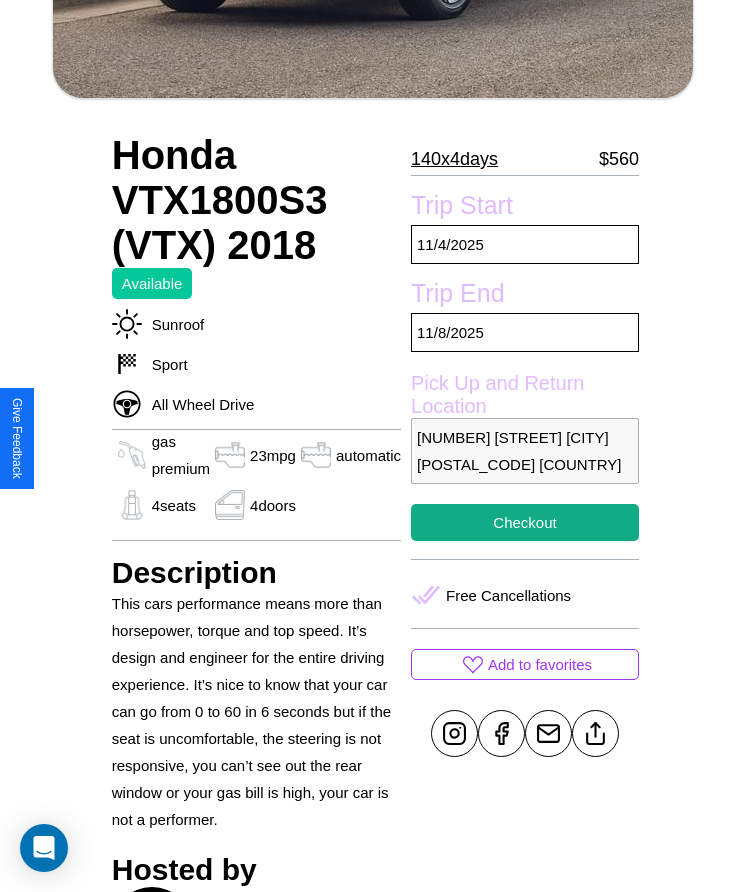 scroll, scrollTop: 467, scrollLeft: 0, axis: vertical 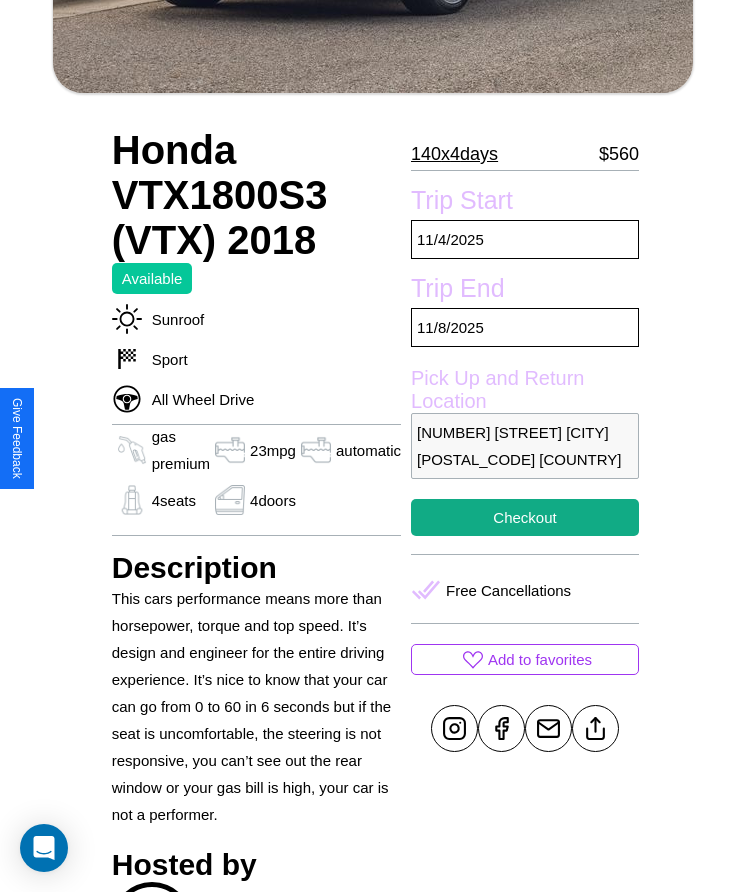 click on "8228 Market Street  Osaka  70655 Japan" at bounding box center (525, 446) 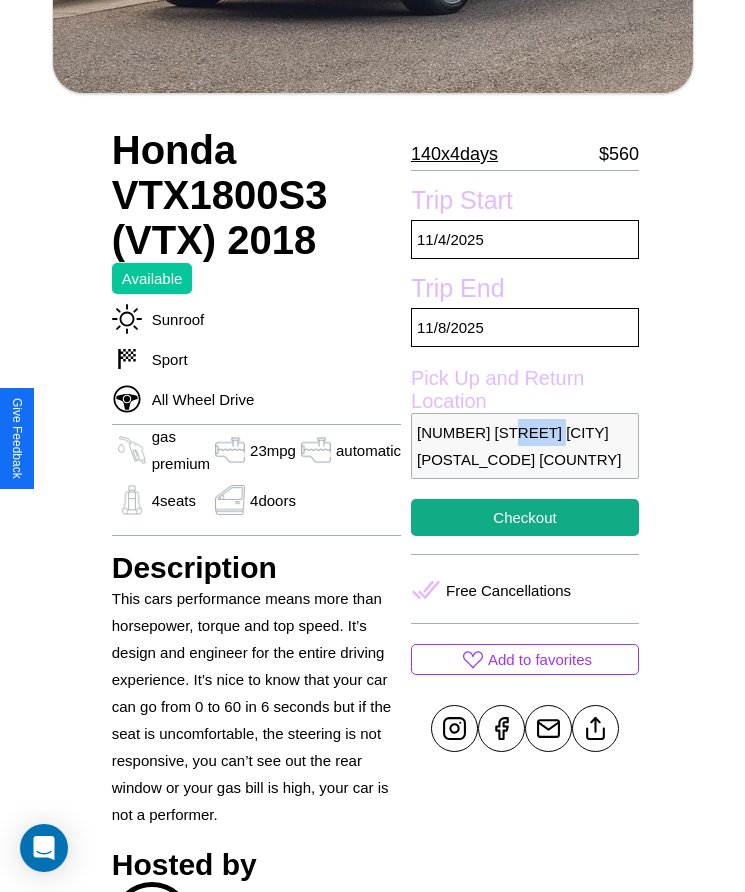click on "8228 Market Street  Osaka  70655 Japan" at bounding box center [525, 446] 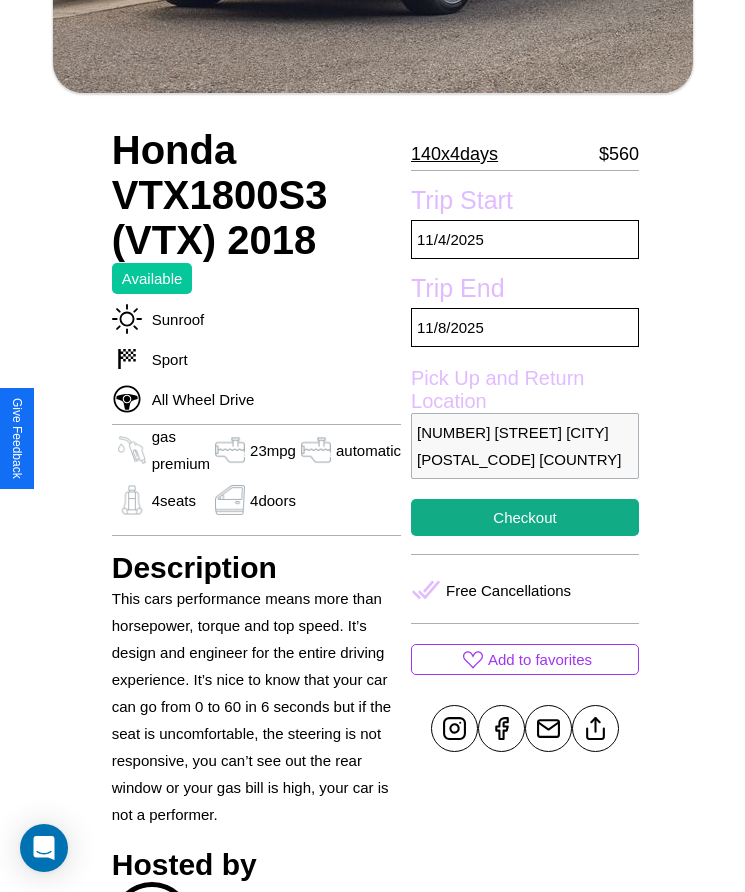 click on "8228 Market Street  Osaka  70655 Japan" at bounding box center [525, 446] 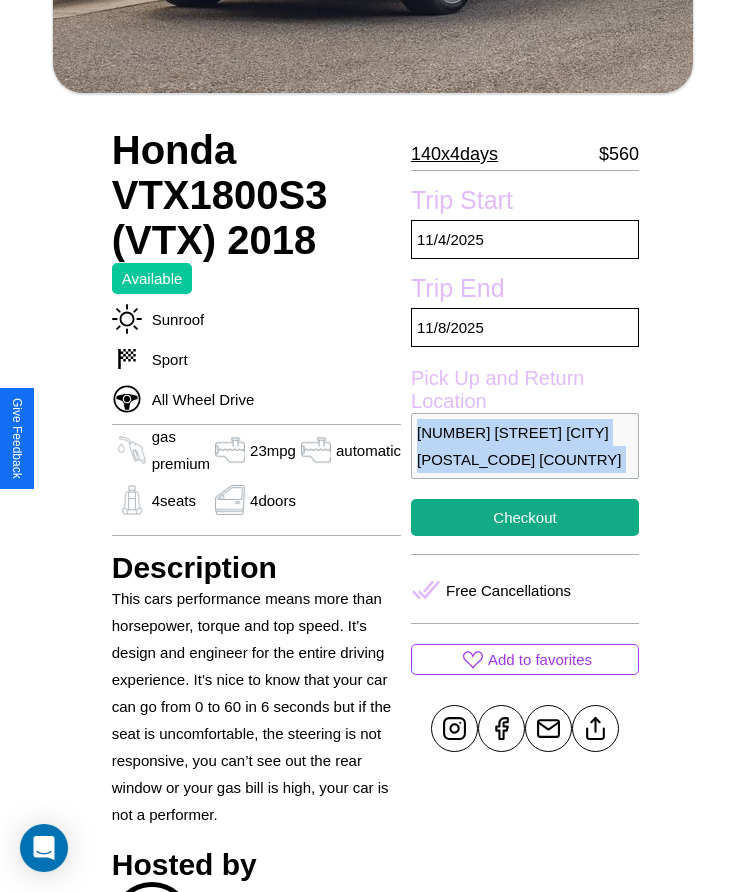 click on "8228 Market Street  Osaka  70655 Japan" at bounding box center [525, 446] 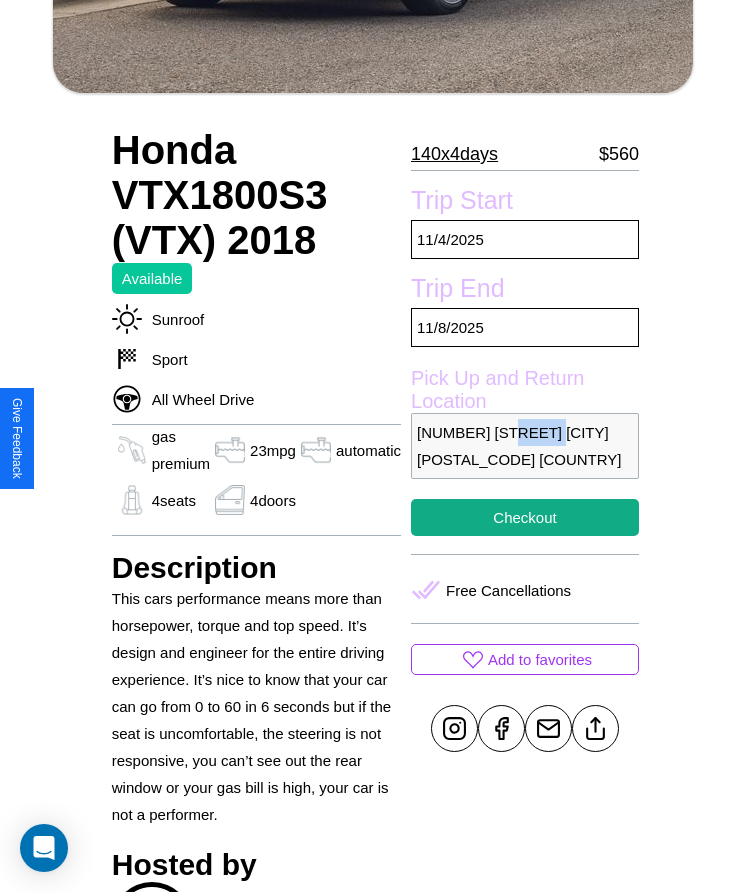 click on "8228 Market Street  Osaka  70655 Japan" at bounding box center (525, 446) 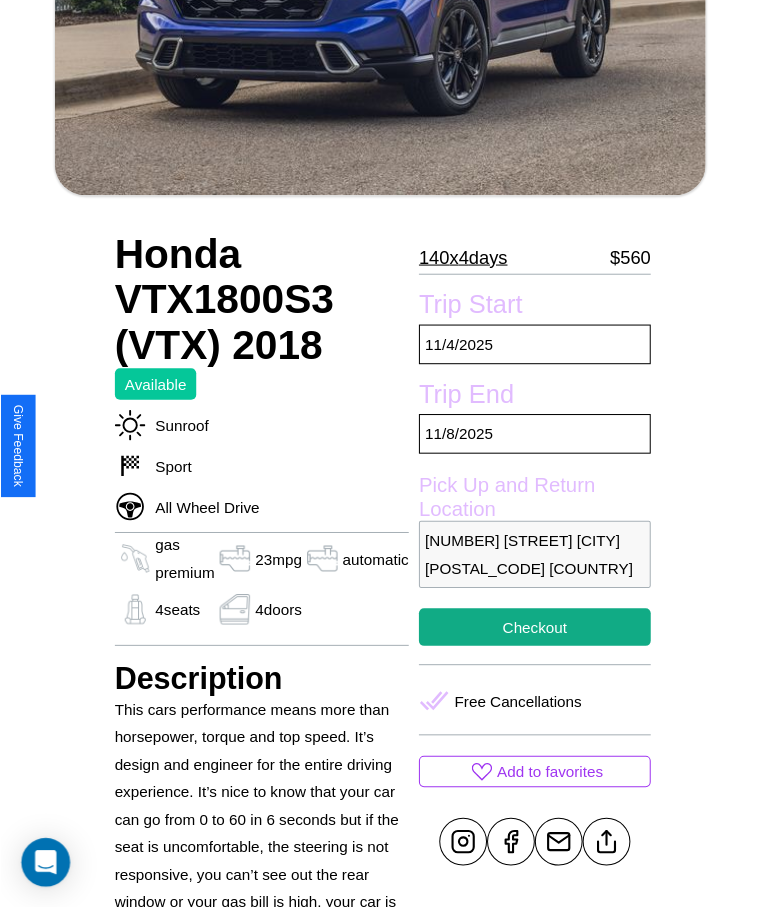 scroll, scrollTop: 261, scrollLeft: 0, axis: vertical 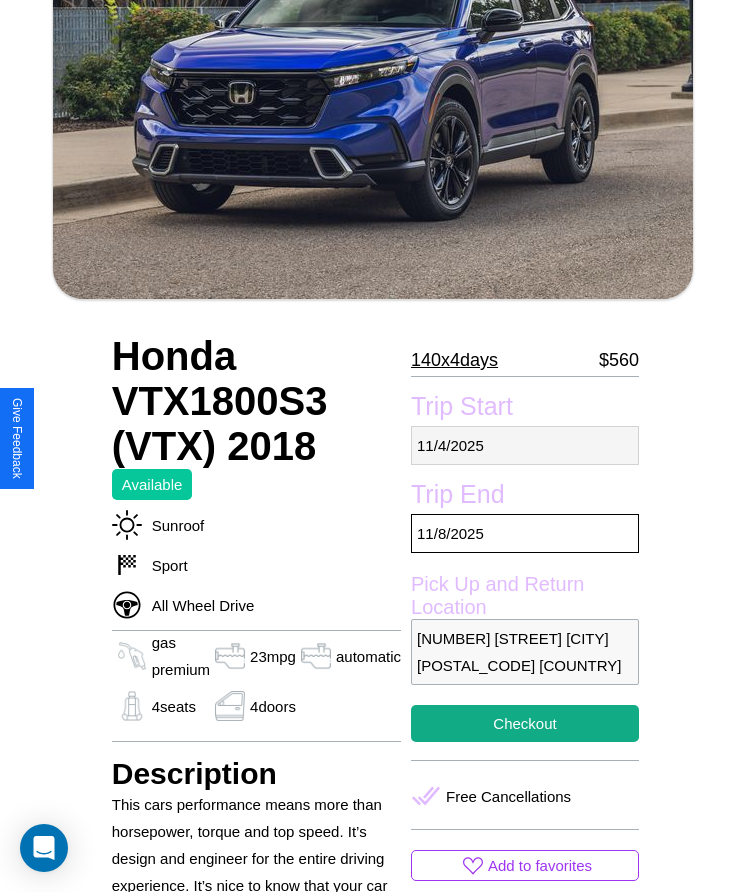 click on "11 / 4 / 2025" at bounding box center [525, 445] 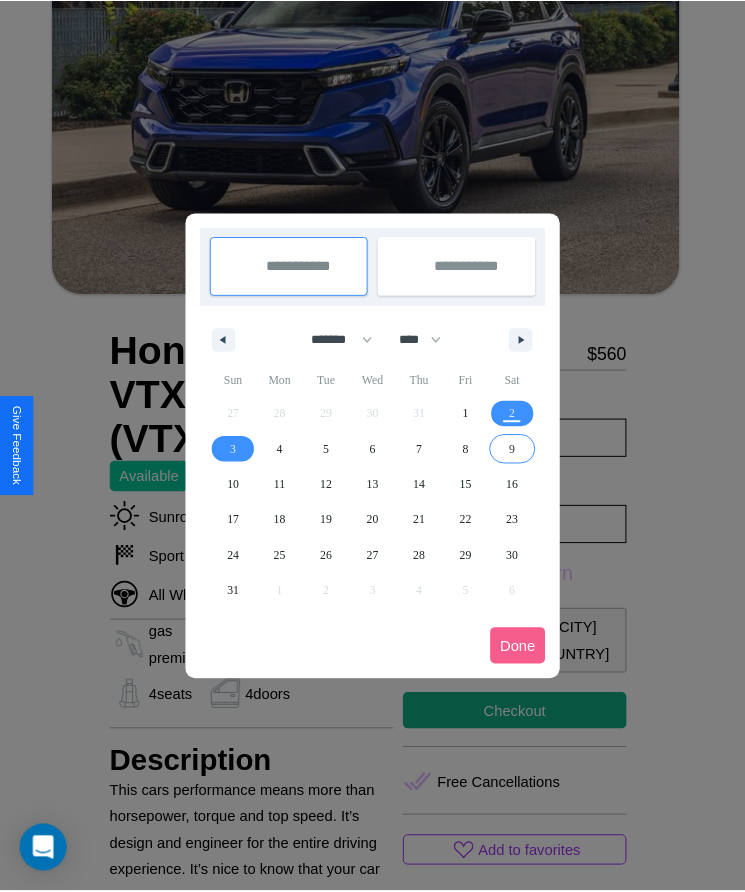 scroll, scrollTop: 0, scrollLeft: 0, axis: both 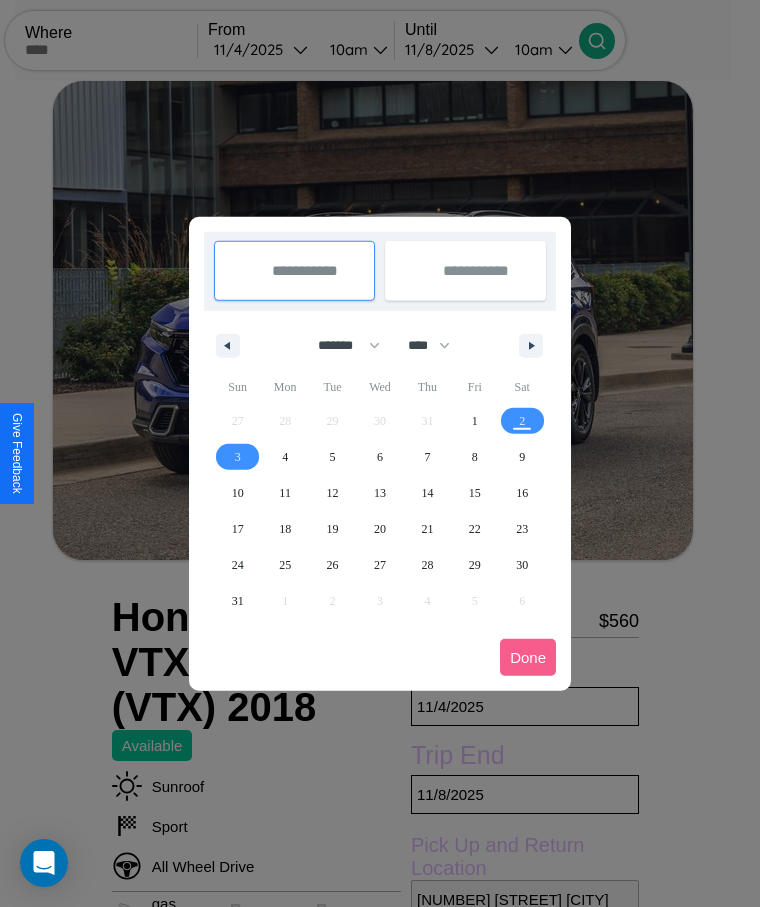 click at bounding box center [380, 453] 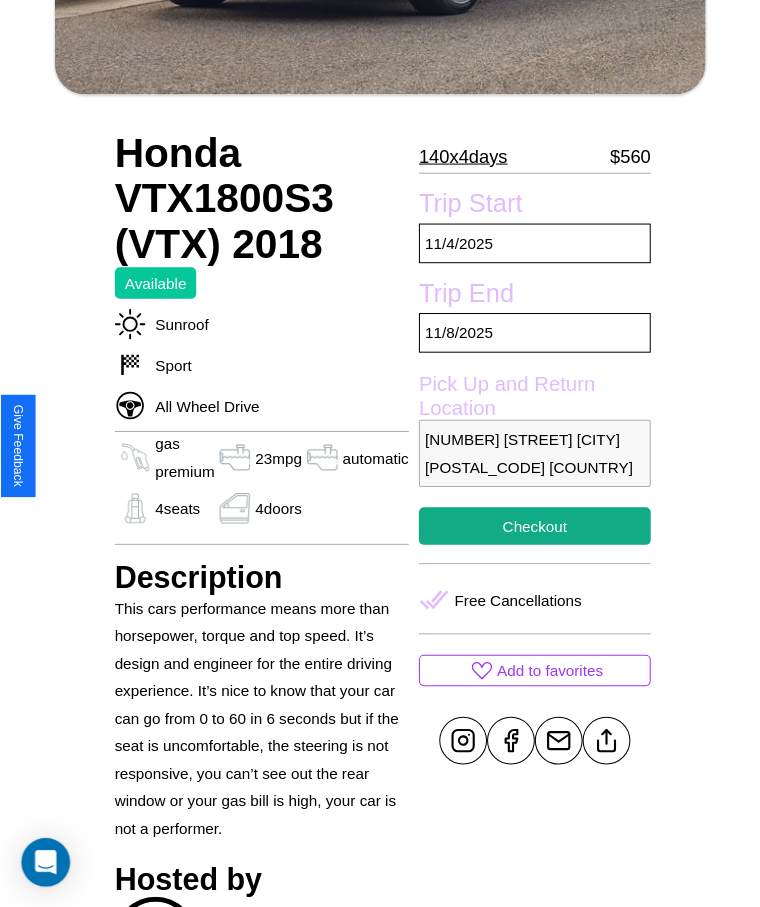 scroll, scrollTop: 539, scrollLeft: 0, axis: vertical 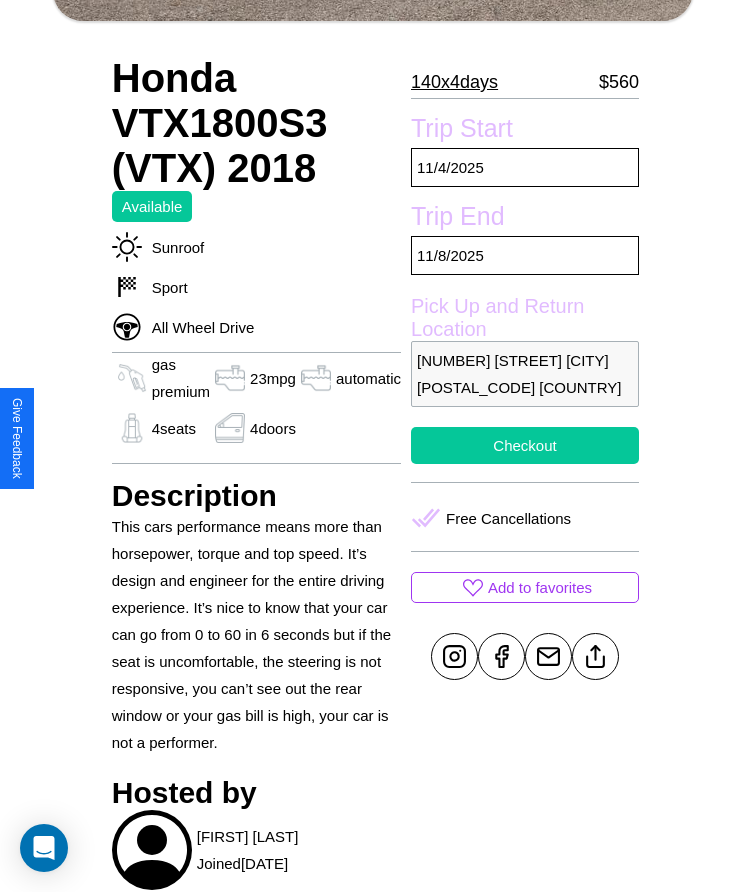 click on "Checkout" at bounding box center [525, 445] 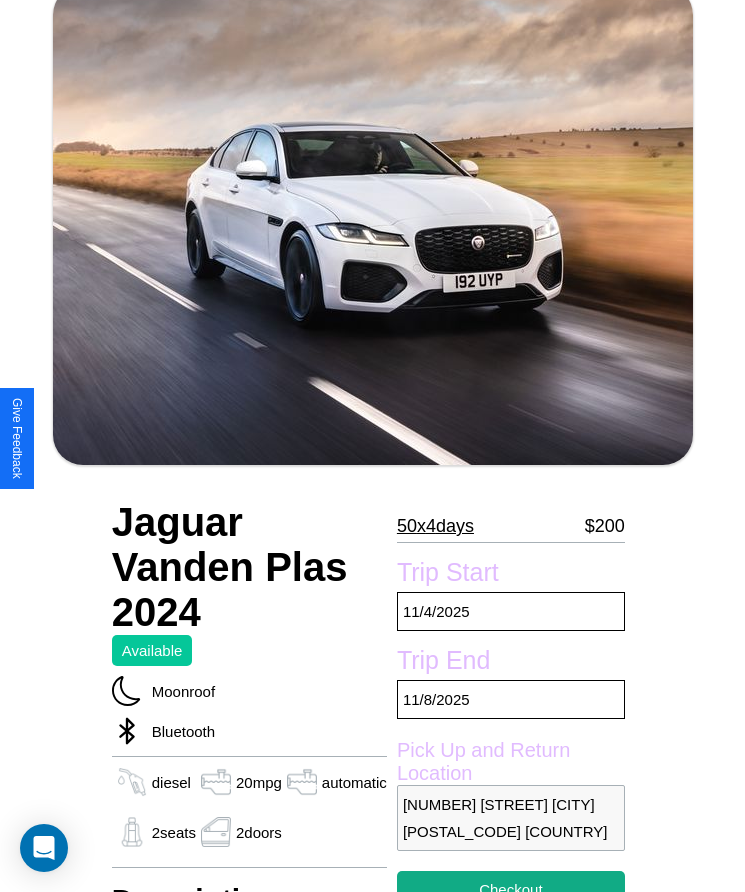 scroll, scrollTop: 176, scrollLeft: 0, axis: vertical 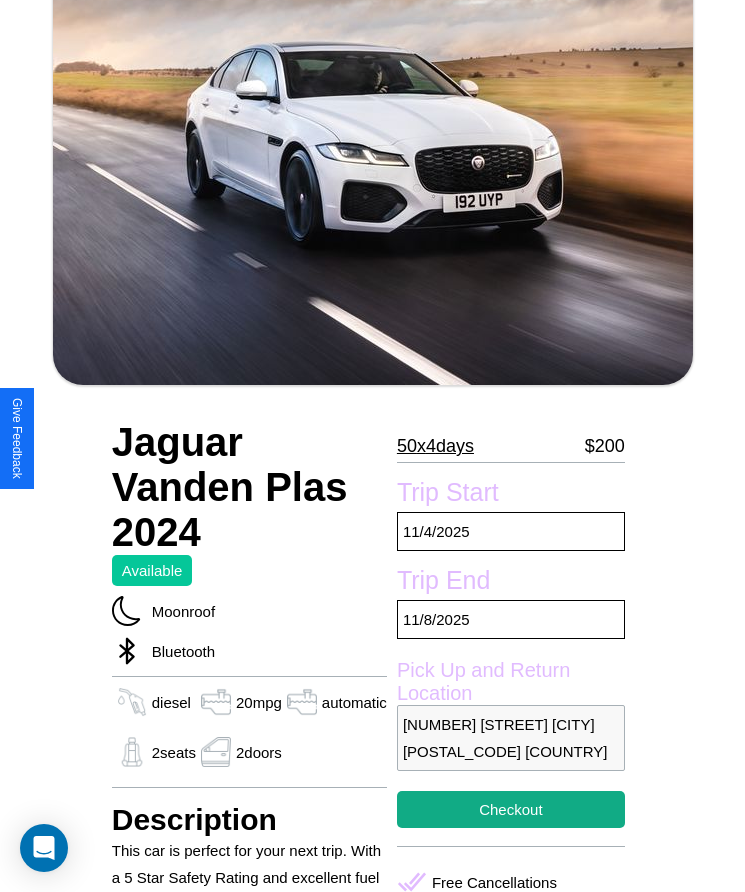 click on "50  x  4  days" at bounding box center [435, 446] 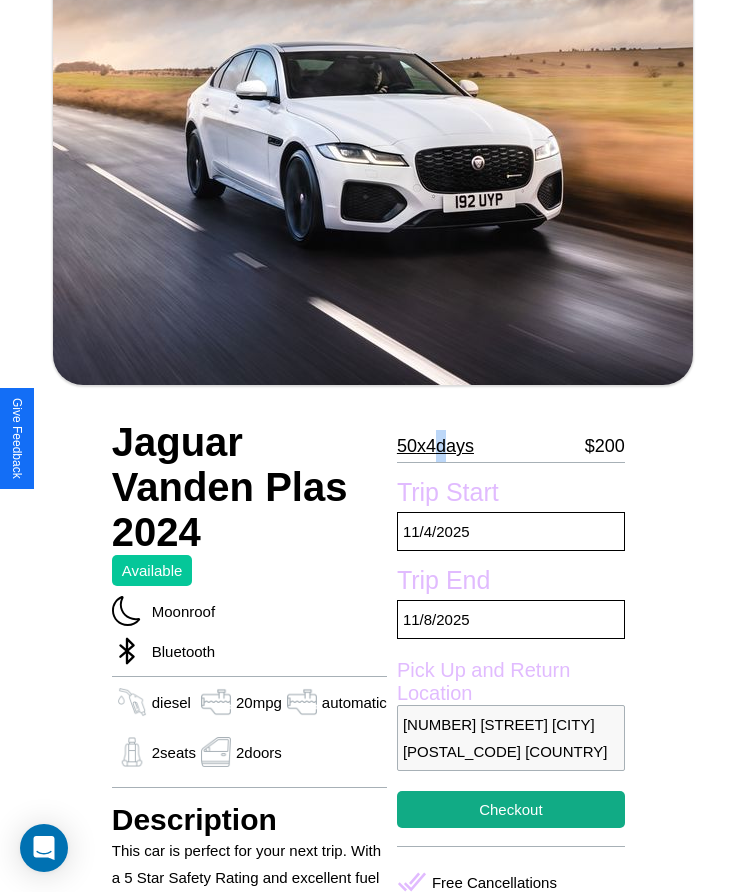 click on "50  x  4  days" at bounding box center [435, 446] 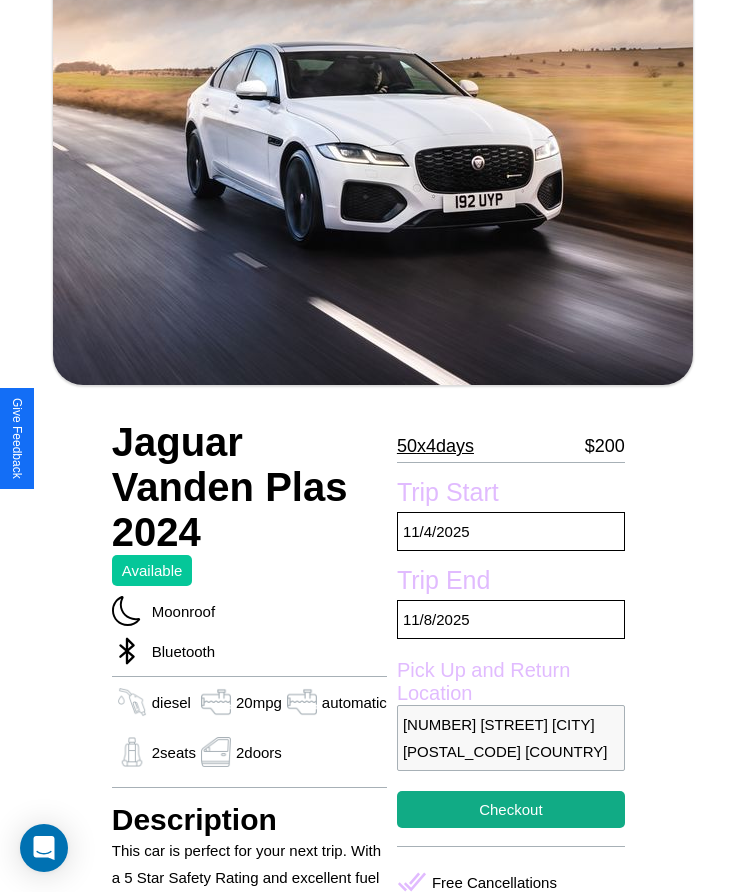click on "50  x  4  days" at bounding box center [435, 446] 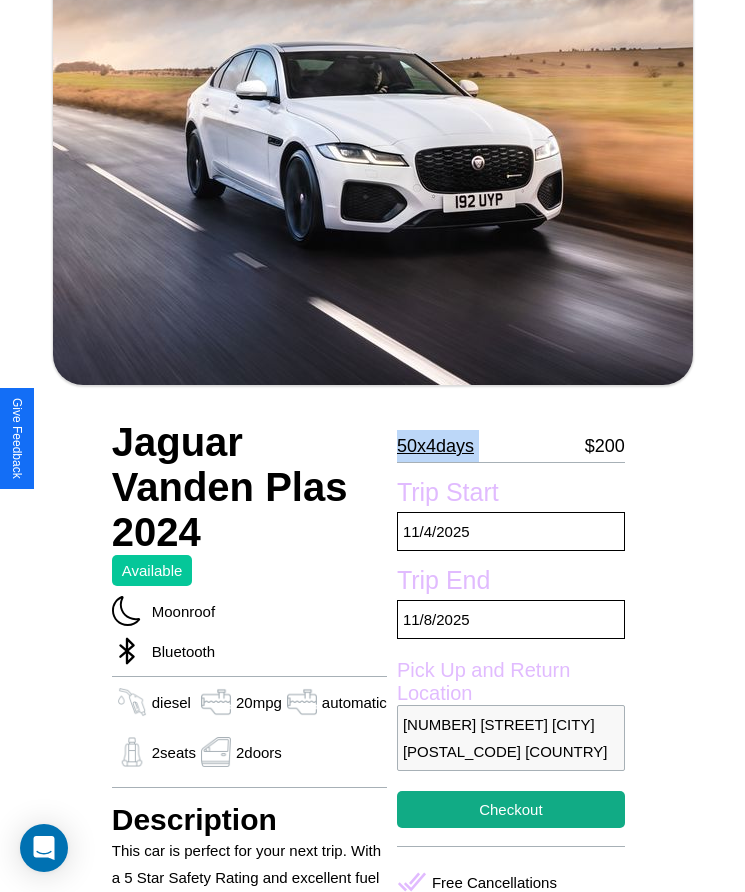 click on "50  x  4  days" at bounding box center [435, 446] 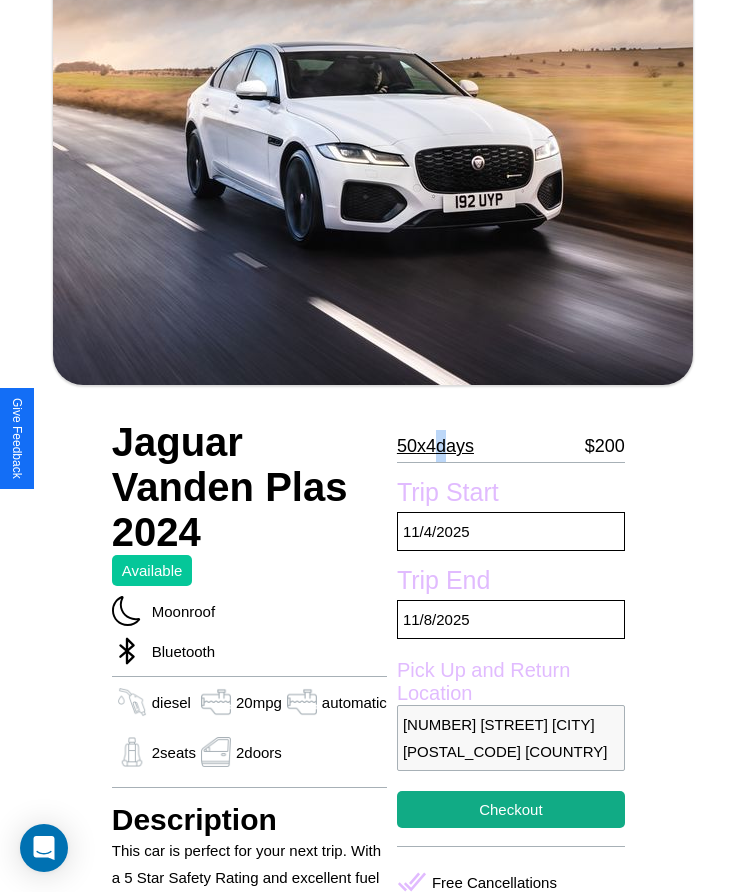 click on "50  x  4  days" at bounding box center (435, 446) 